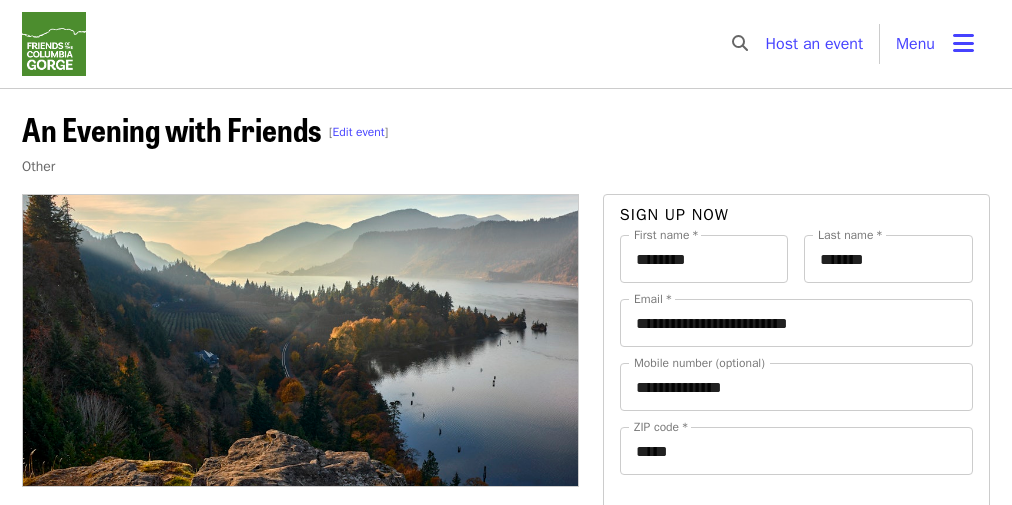 scroll, scrollTop: 401, scrollLeft: 0, axis: vertical 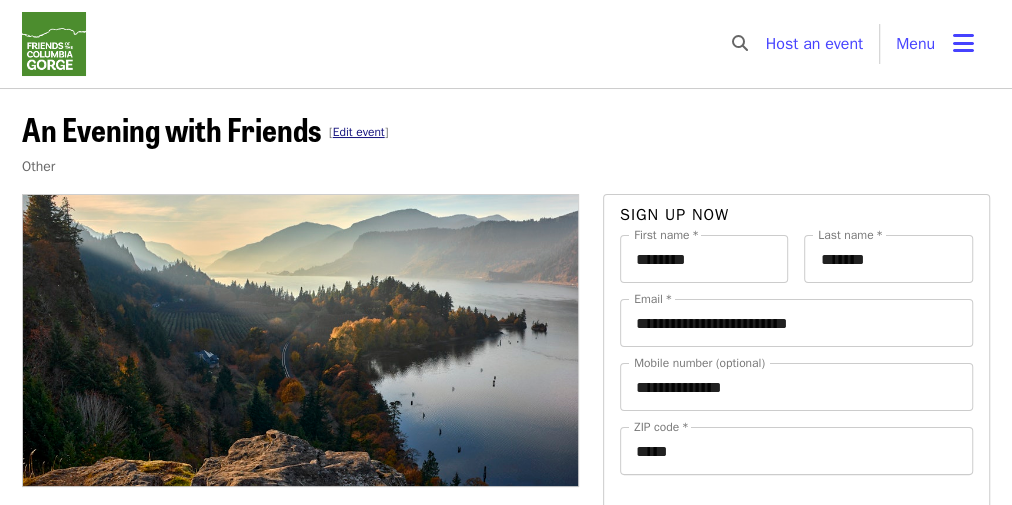 click on "Edit event" at bounding box center (359, 132) 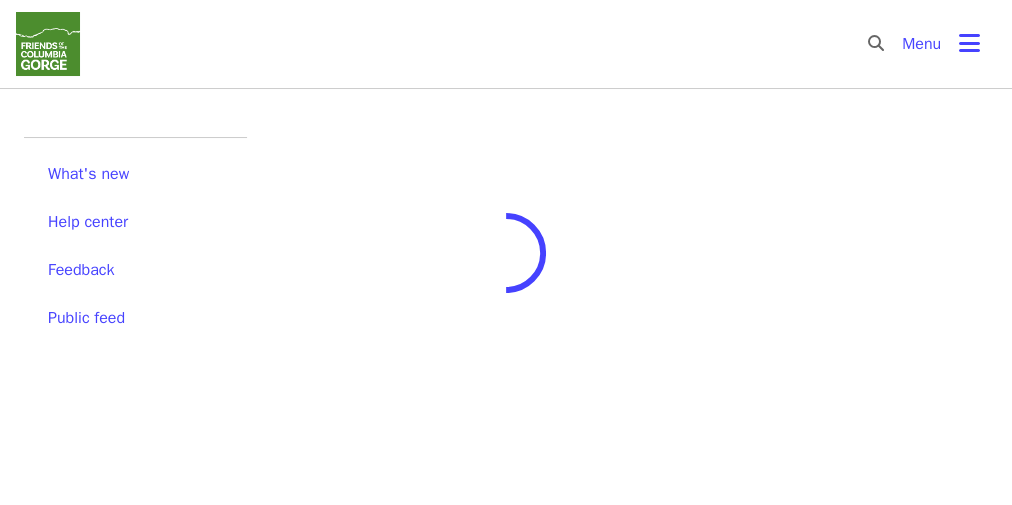 click on "Skip to content ​ Menu What's new Help center Feedback Public feed Organize for  Friends Of The Columbia Gorge" at bounding box center [506, 339] 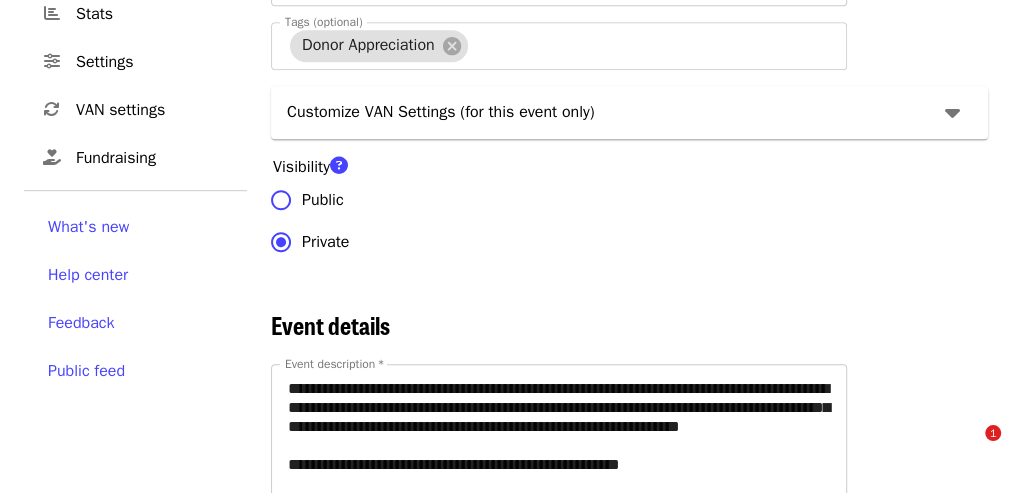 scroll, scrollTop: 513, scrollLeft: 0, axis: vertical 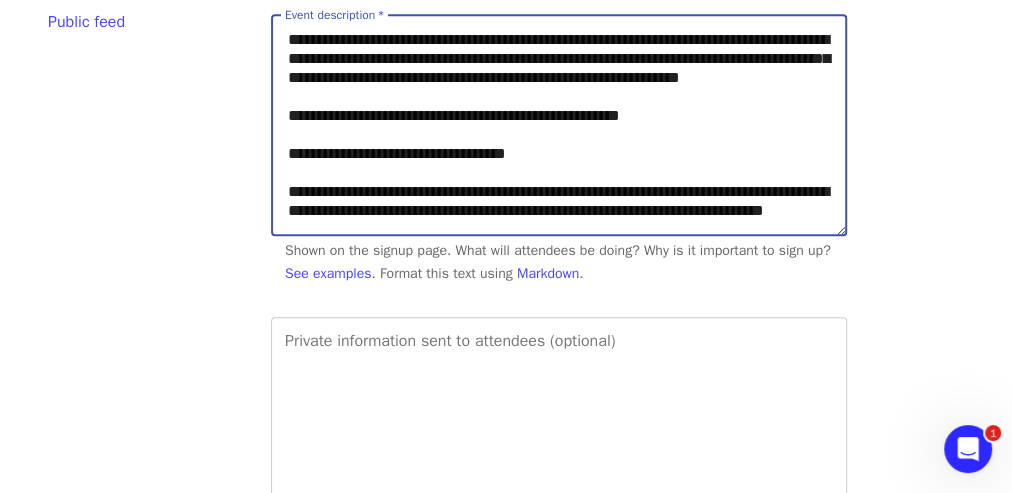 click on "**********" at bounding box center [559, 125] 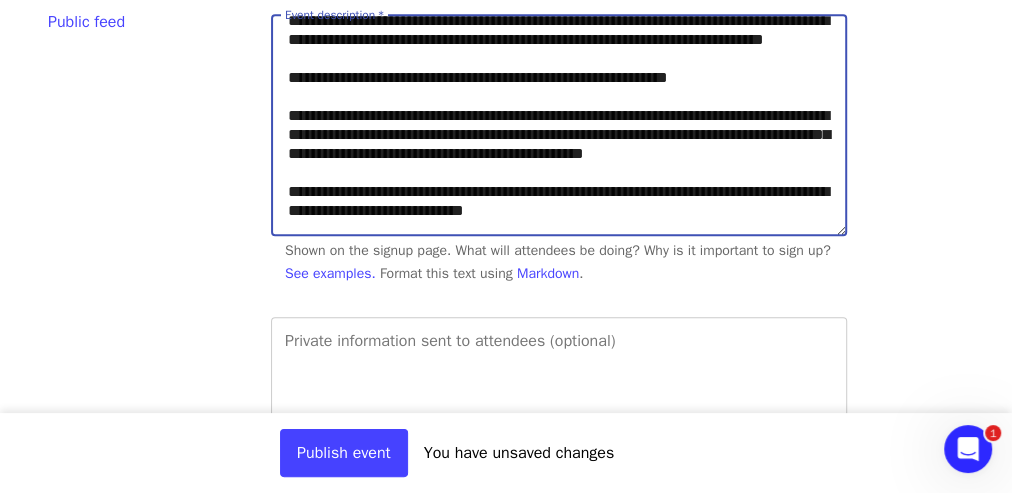 scroll, scrollTop: 227, scrollLeft: 0, axis: vertical 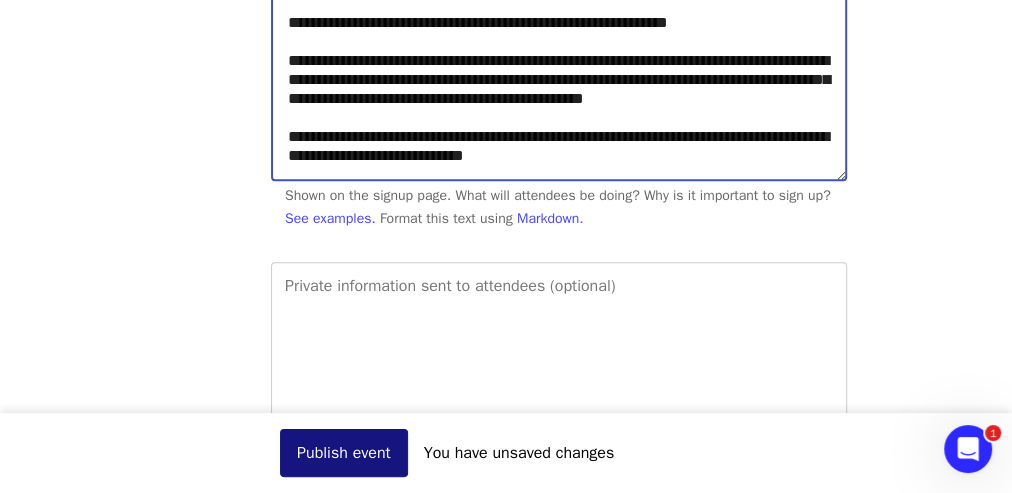type on "**********" 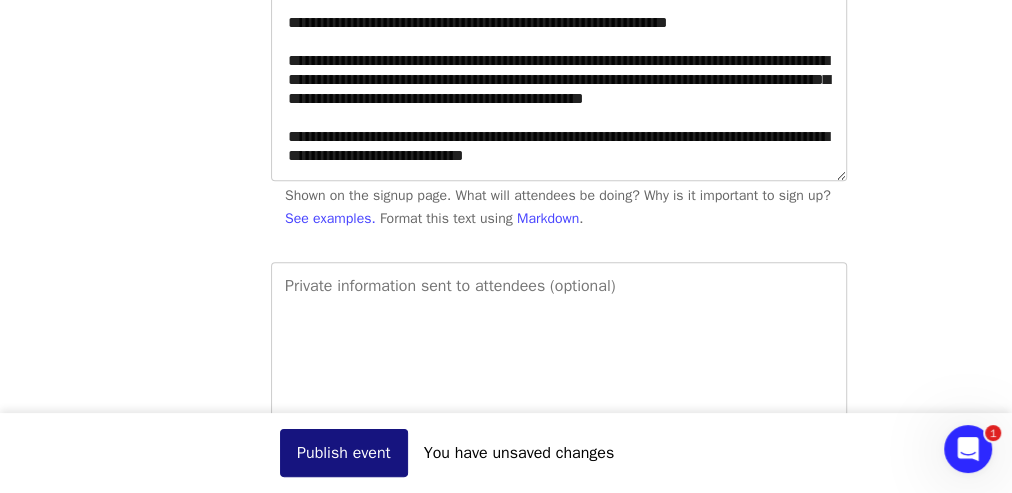 click on "Publish event" at bounding box center (344, 453) 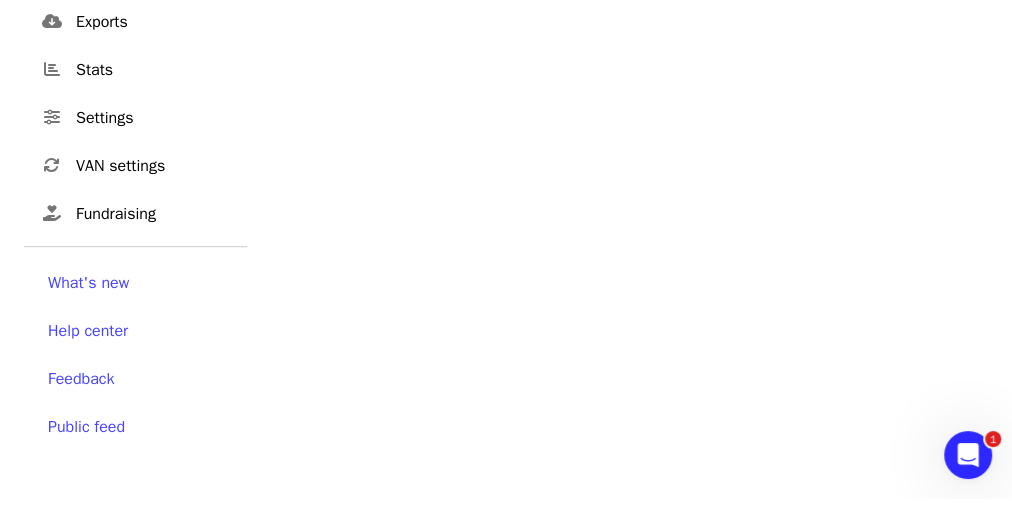 scroll, scrollTop: 0, scrollLeft: 0, axis: both 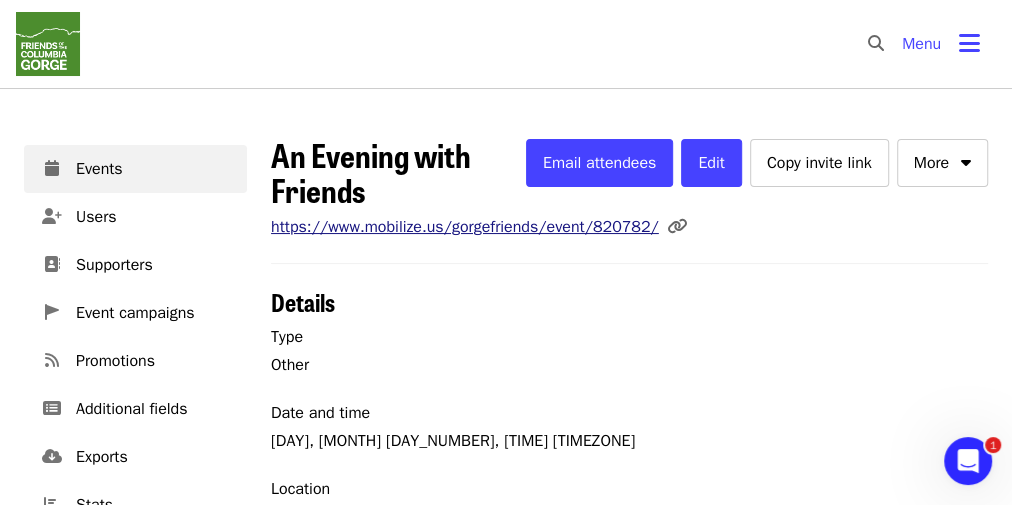 click on "https://www.mobilize.us/gorgefriends/event/820782/" at bounding box center (465, 227) 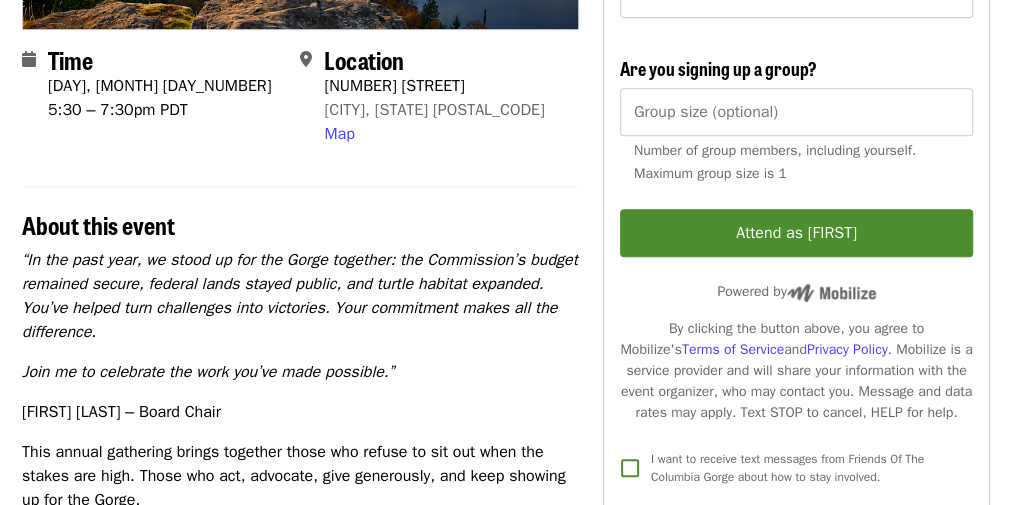 scroll, scrollTop: 457, scrollLeft: 0, axis: vertical 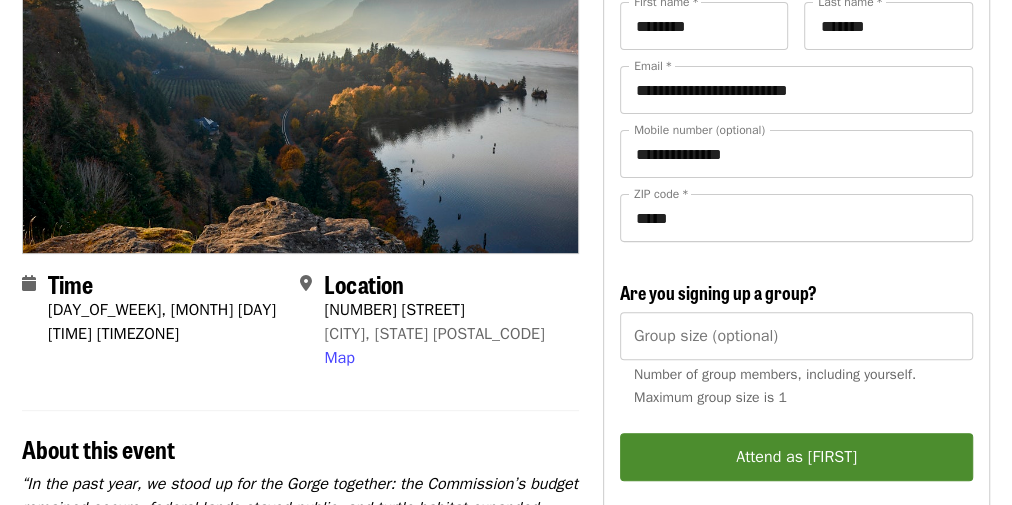 click on "Time Tuesday, October 7 5:30 – 7:30pm PDT Location 123 NE 3rd Ave Portland, OR 97232 Map" at bounding box center (300, 328) 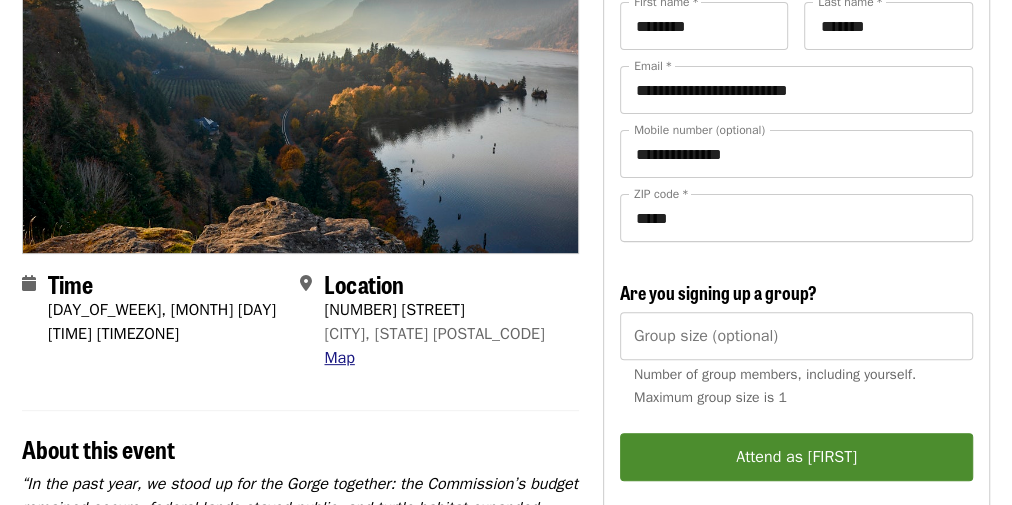 click on "Map" at bounding box center [339, 358] 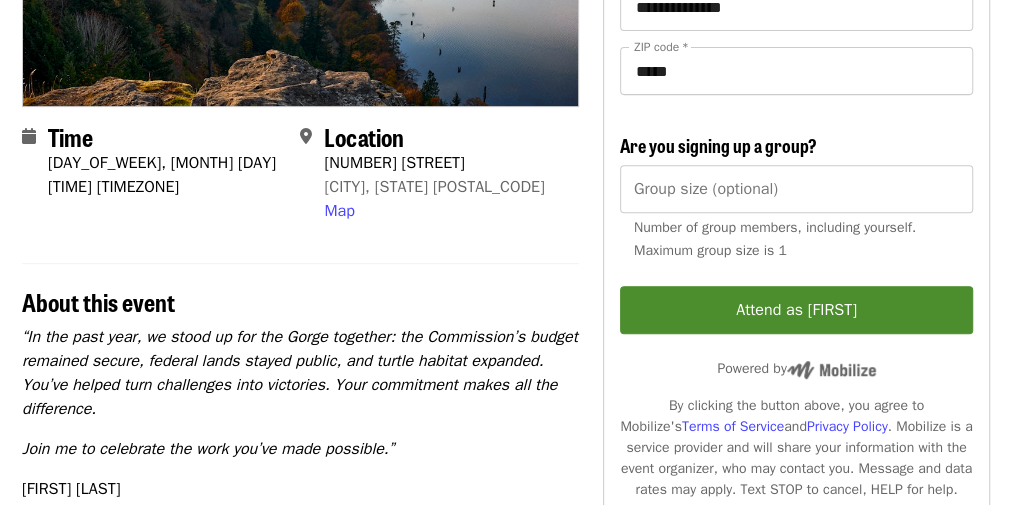 scroll, scrollTop: 379, scrollLeft: 0, axis: vertical 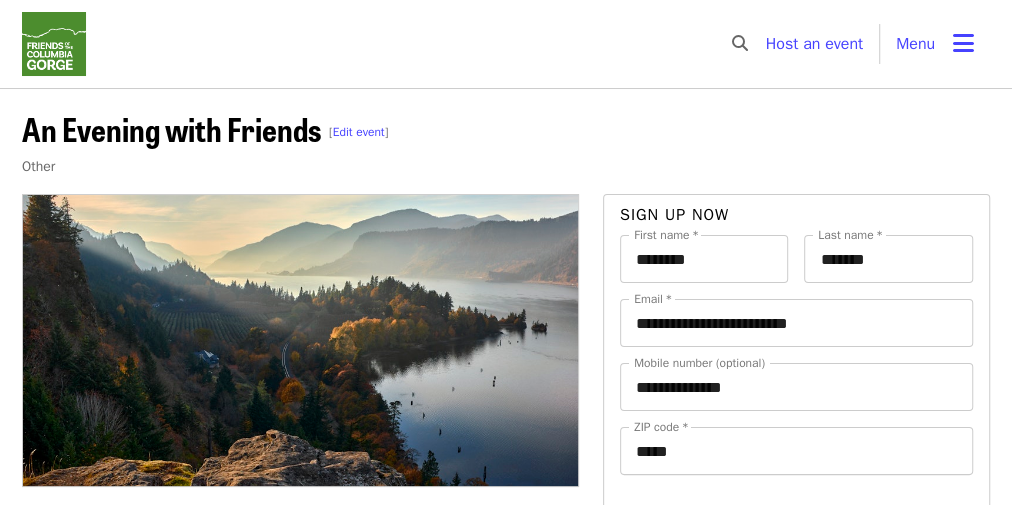 drag, startPoint x: 153, startPoint y: 132, endPoint x: 463, endPoint y: 172, distance: 312.57 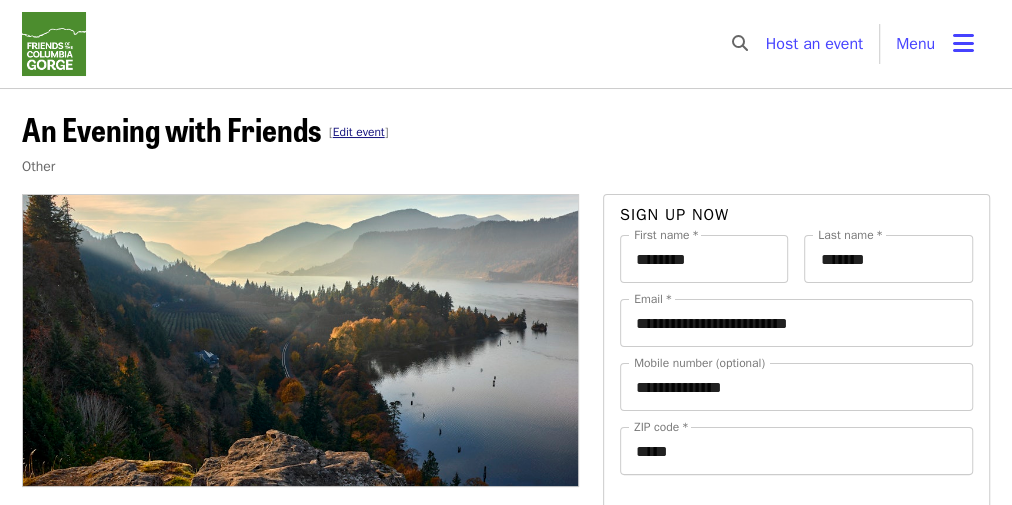 click on "Edit event" at bounding box center (359, 132) 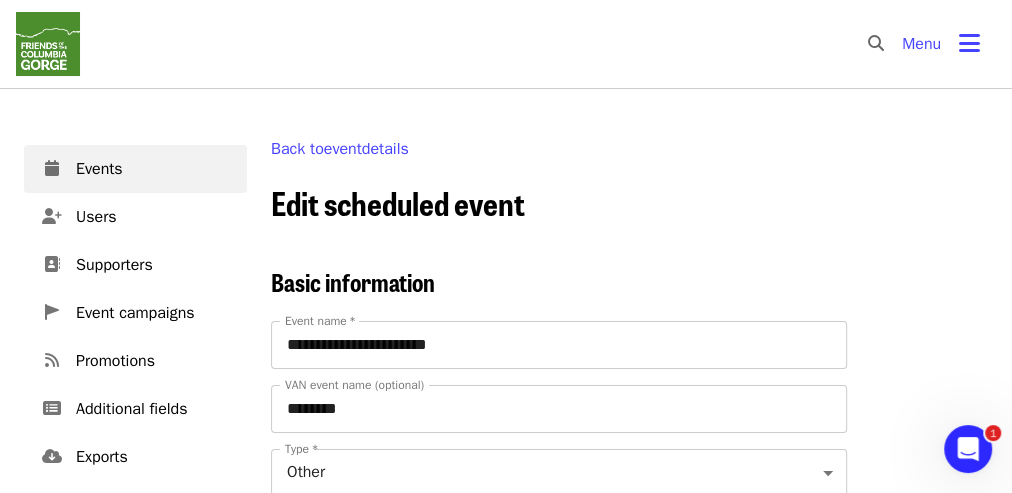 scroll, scrollTop: 0, scrollLeft: 0, axis: both 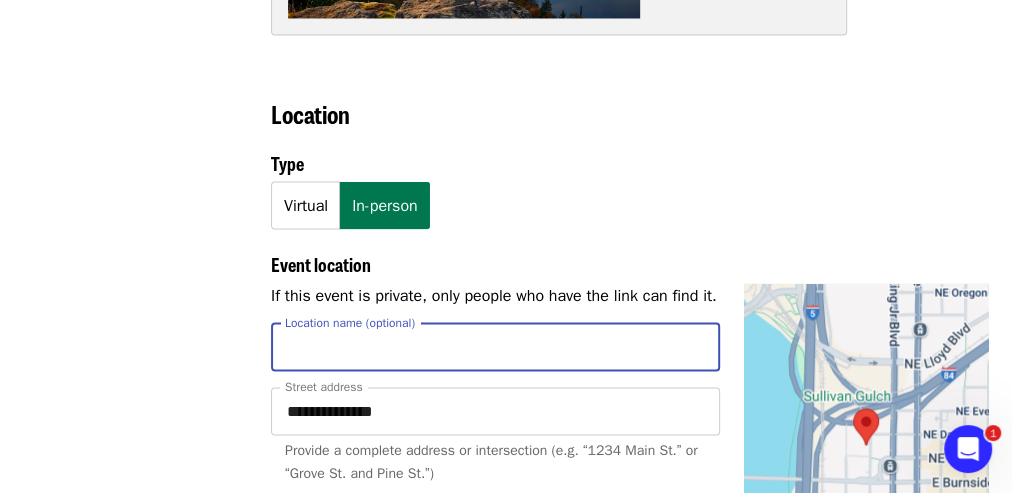 click on "Location name (optional)" at bounding box center (495, 347) 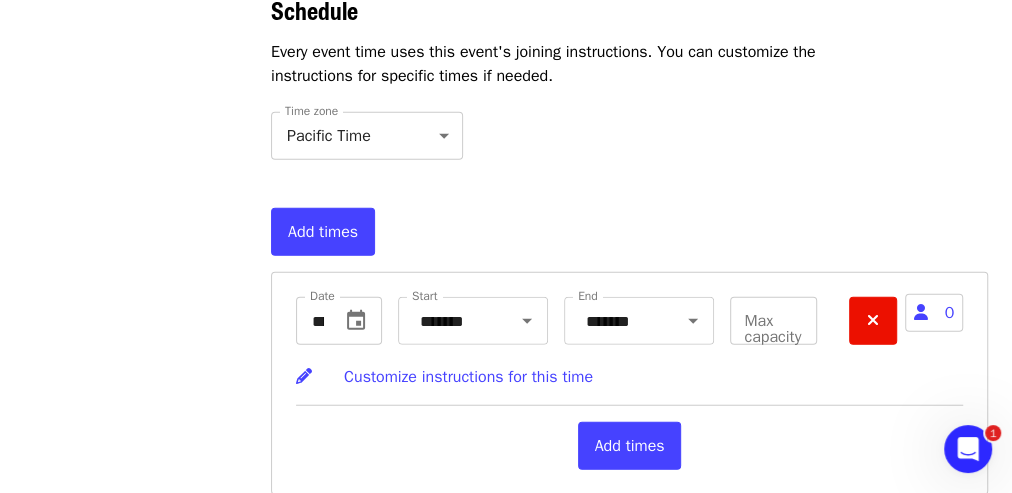 scroll, scrollTop: 6349, scrollLeft: 0, axis: vertical 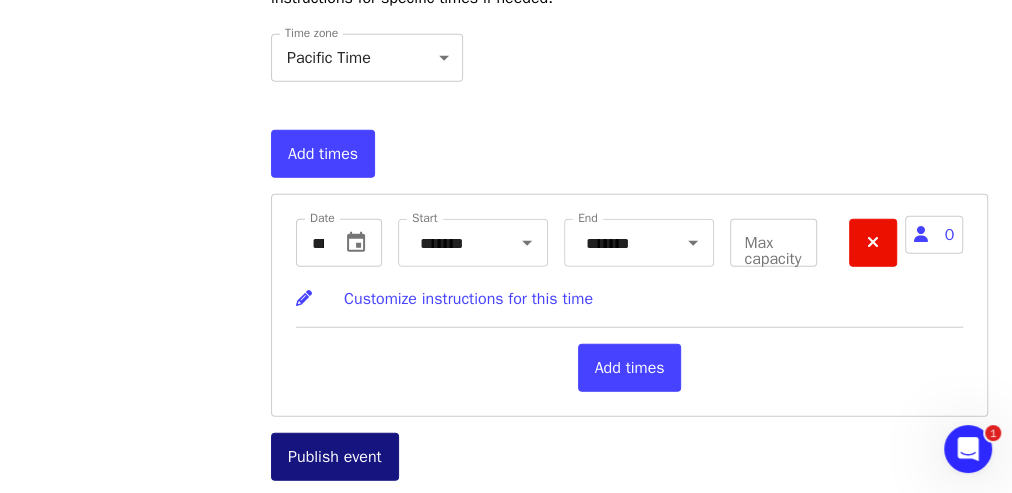 type on "**********" 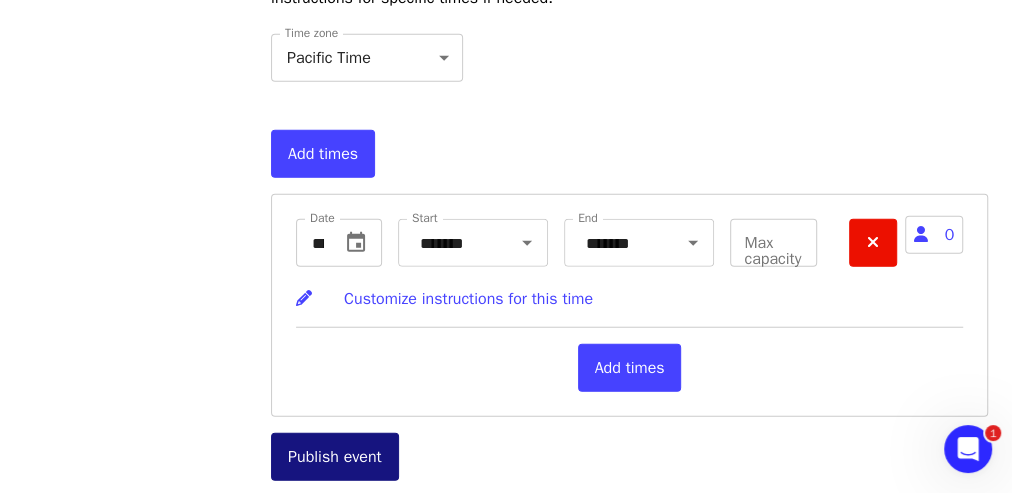 click on "Publish event" at bounding box center [335, 457] 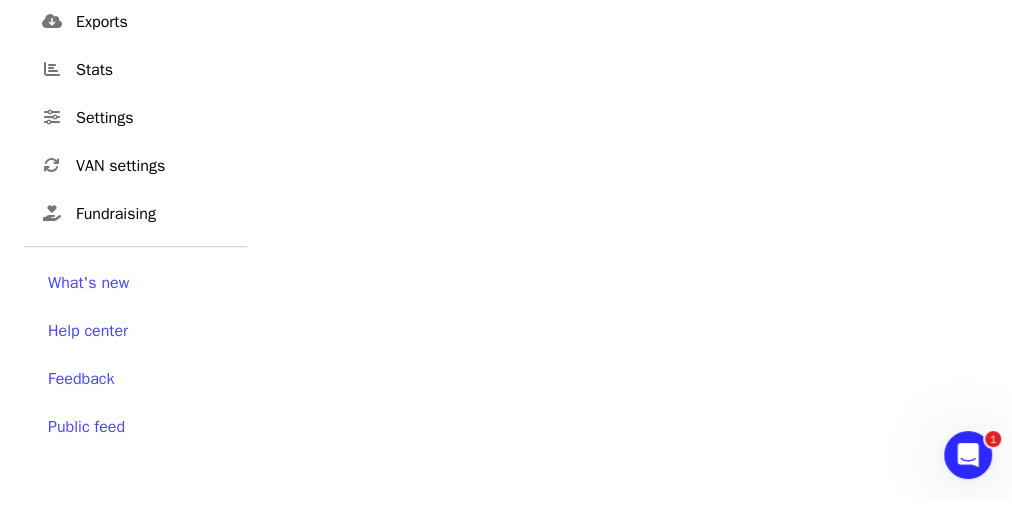 scroll, scrollTop: 0, scrollLeft: 0, axis: both 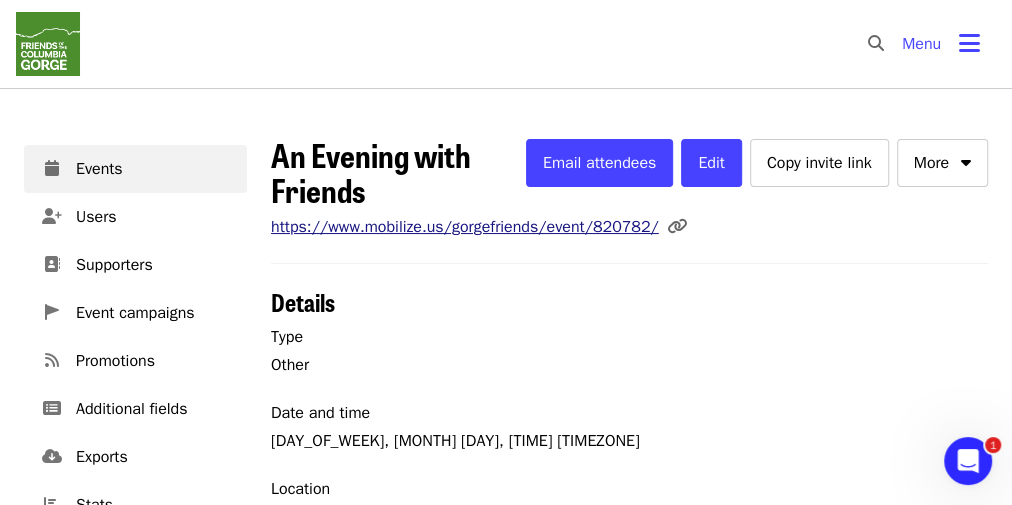 click on "https://www.mobilize.us/gorgefriends/event/820782/" at bounding box center (465, 227) 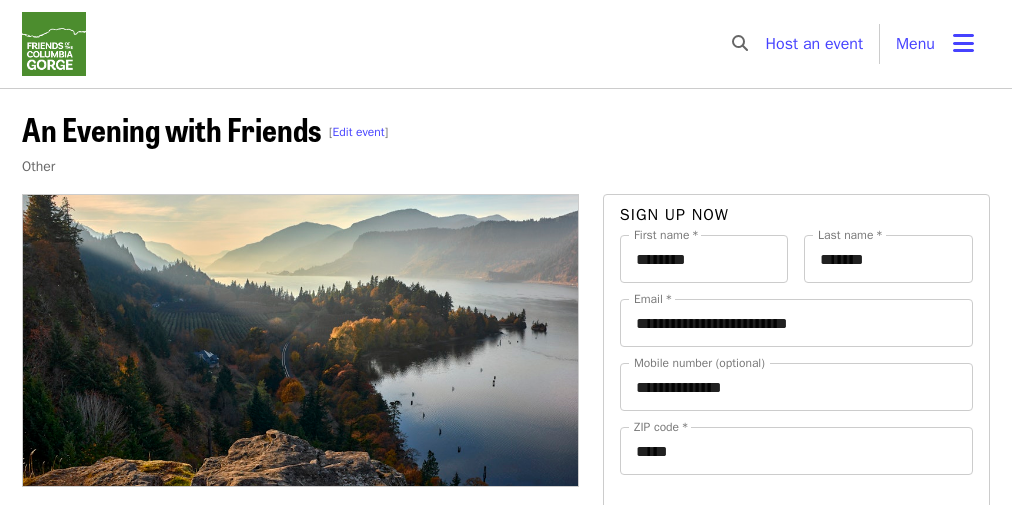 scroll, scrollTop: 0, scrollLeft: 0, axis: both 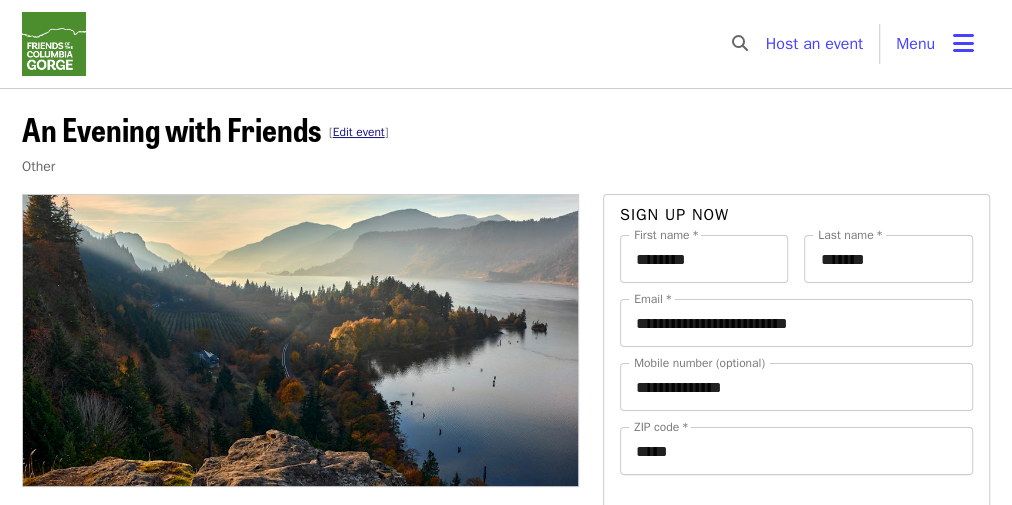 click on "Edit event" at bounding box center [359, 132] 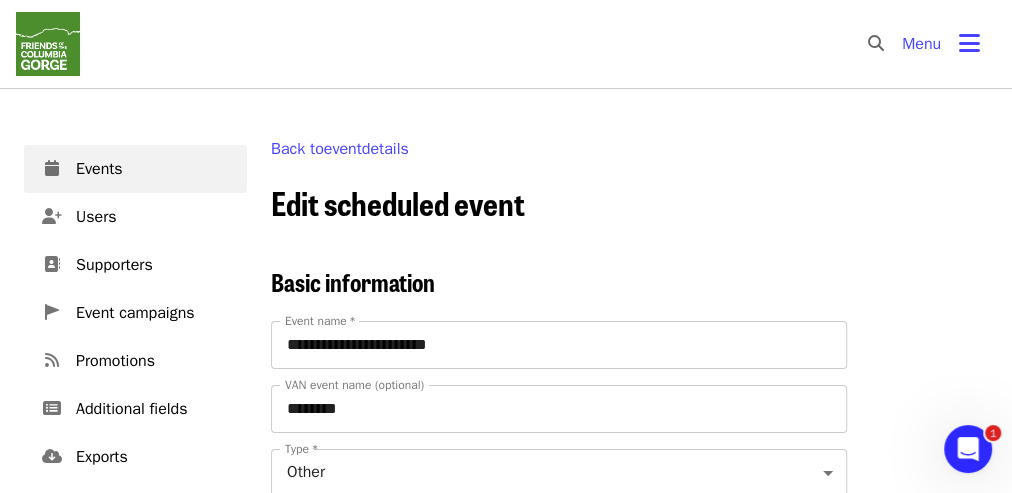 scroll, scrollTop: 0, scrollLeft: 0, axis: both 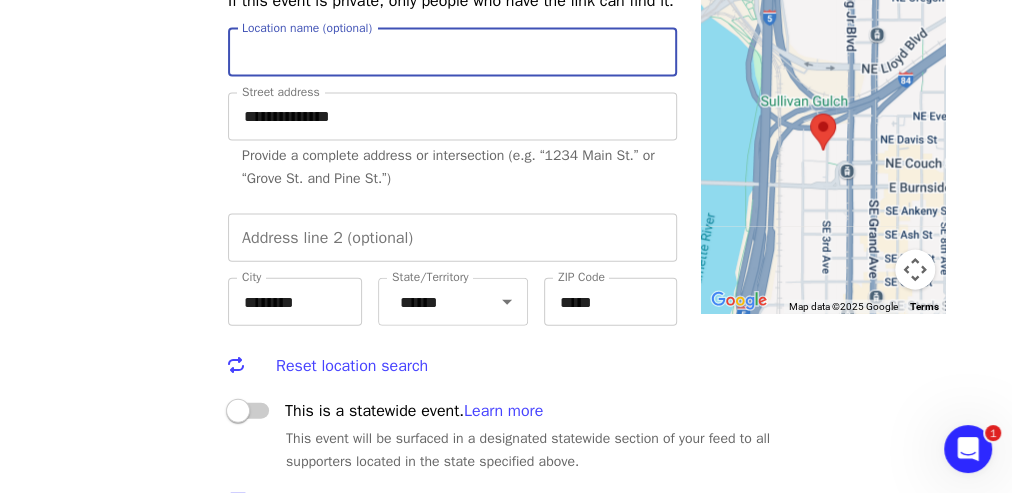 click on "Location name (optional)" at bounding box center [452, 53] 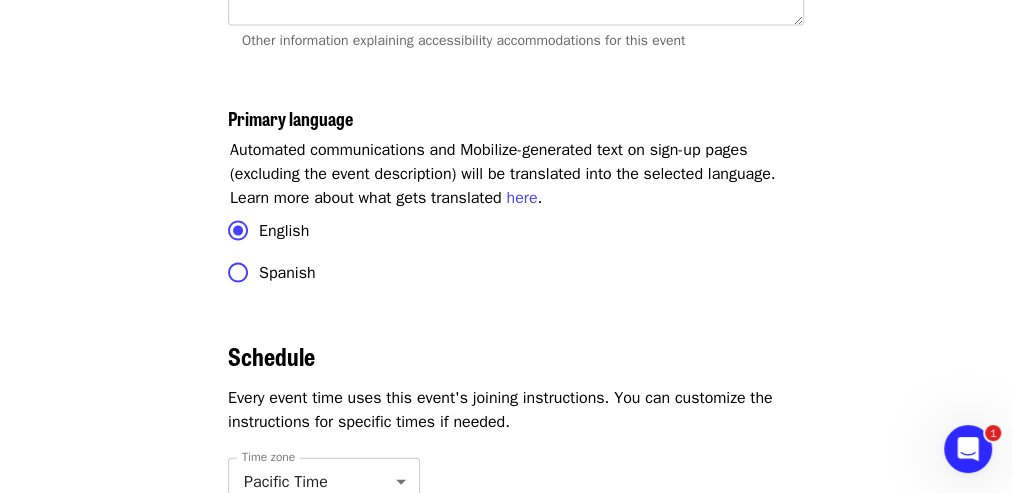 scroll, scrollTop: 6349, scrollLeft: 43, axis: both 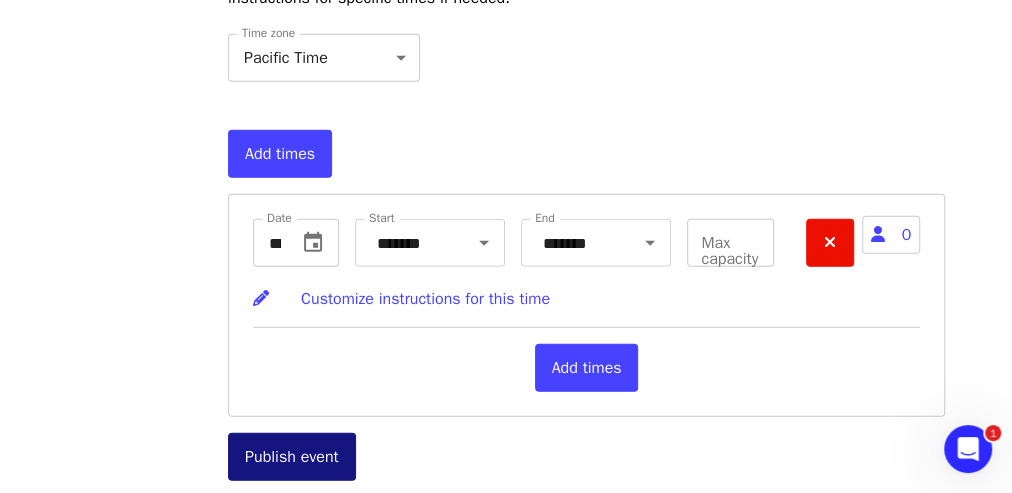 type on "**********" 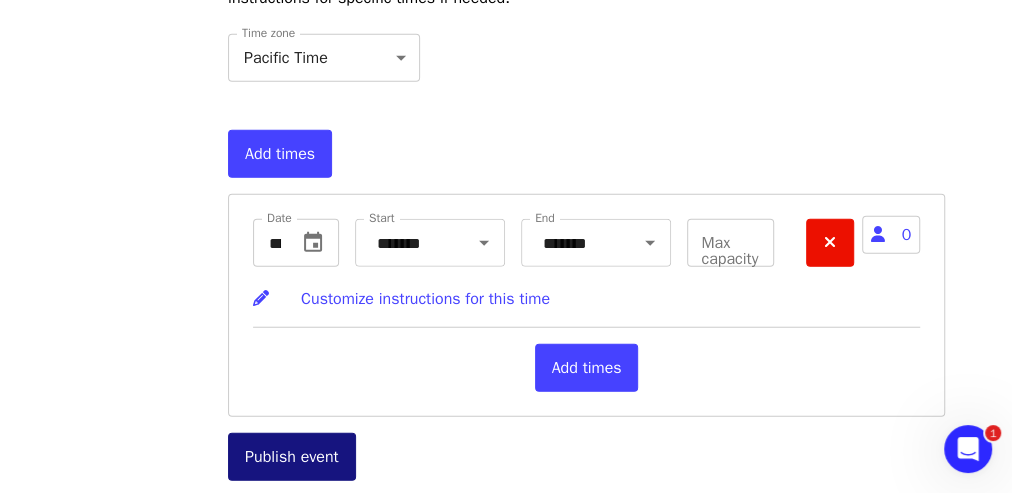 click on "Publish event" at bounding box center (292, 457) 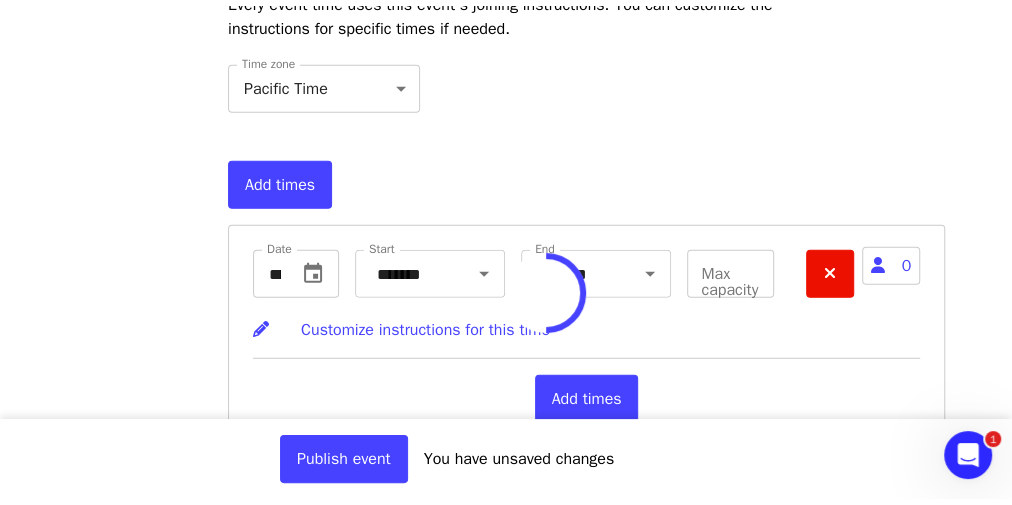 scroll, scrollTop: 0, scrollLeft: 0, axis: both 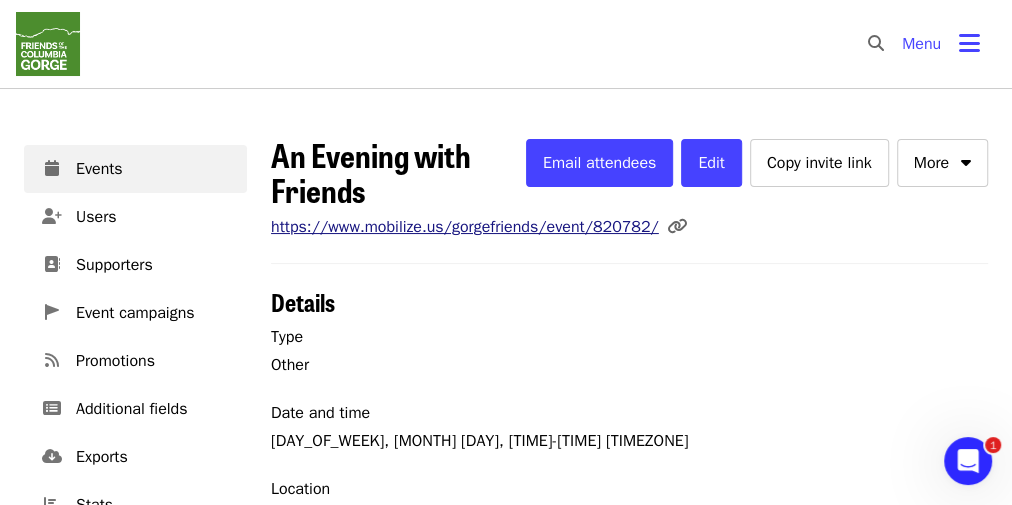 click on "https://www.mobilize.us/gorgefriends/event/820782/" at bounding box center (465, 227) 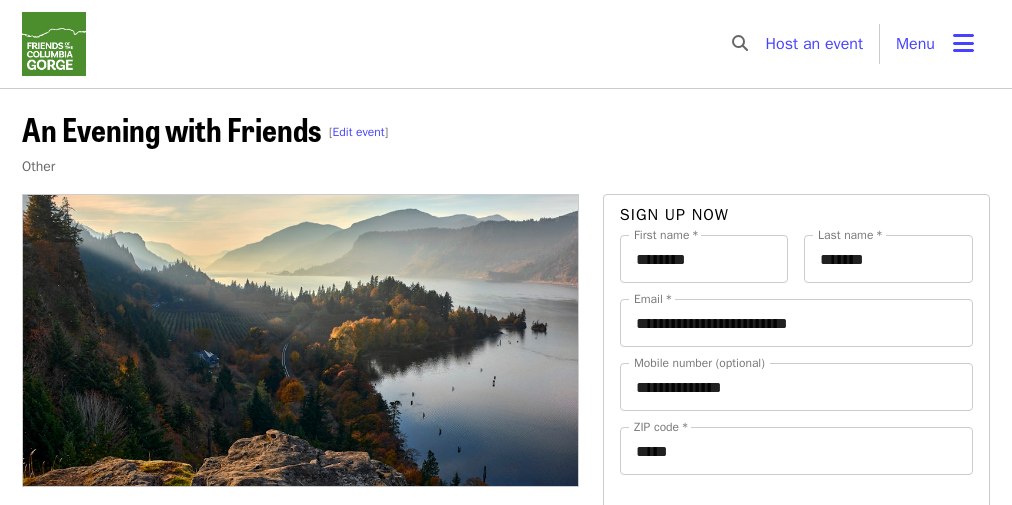 scroll, scrollTop: 0, scrollLeft: 0, axis: both 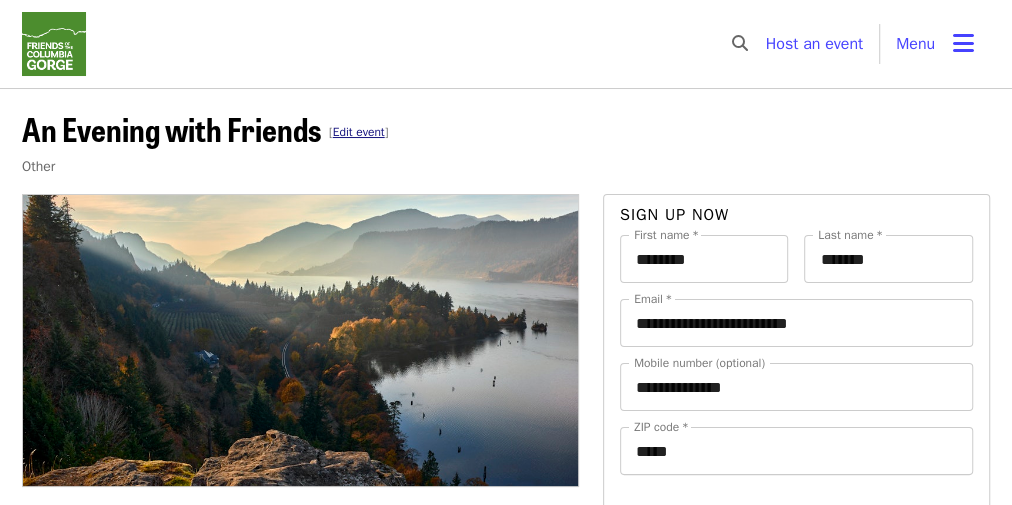 click on "Edit event" at bounding box center (359, 132) 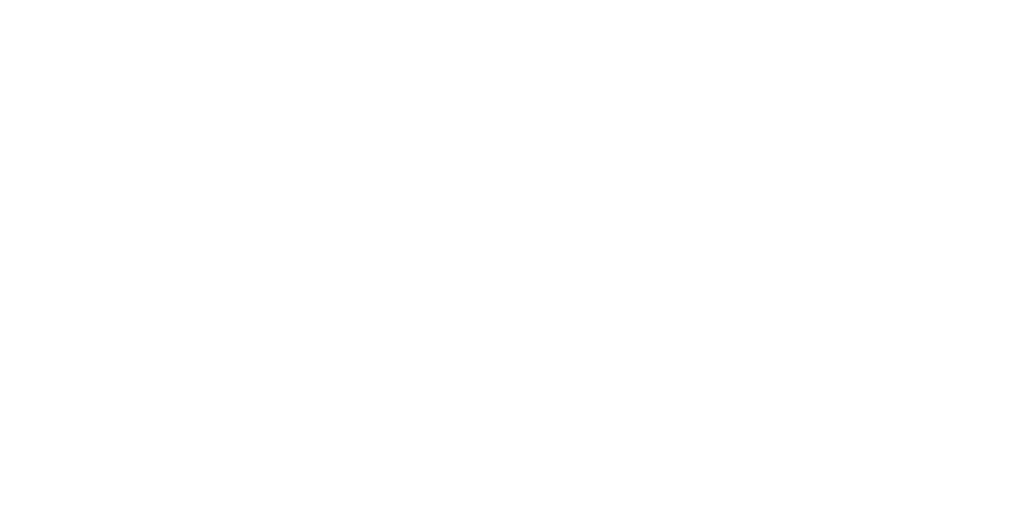 click at bounding box center [506, 252] 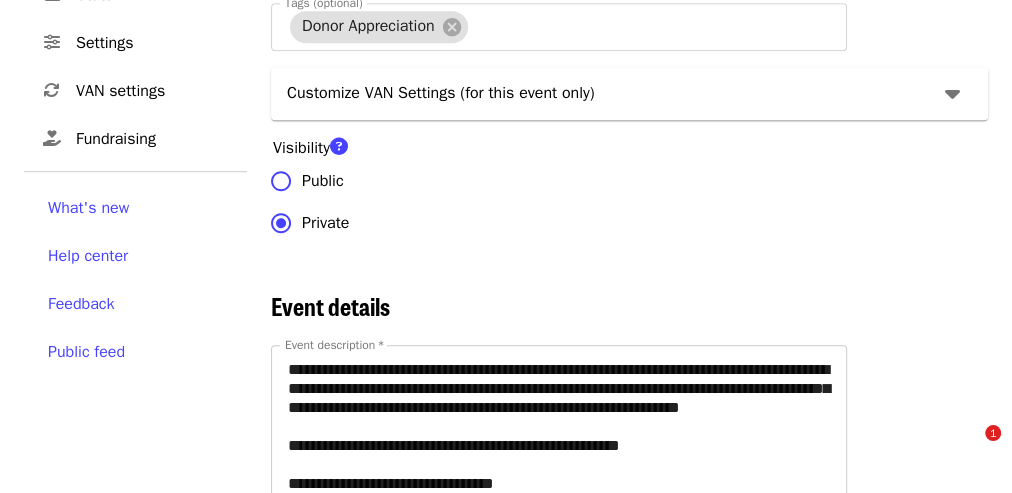 scroll, scrollTop: 566, scrollLeft: 0, axis: vertical 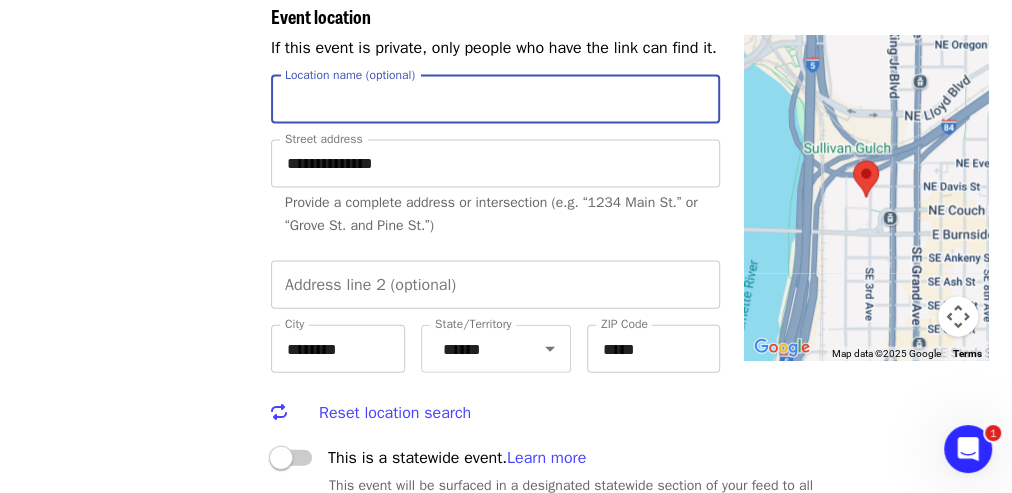 click on "Location name (optional)" at bounding box center (495, 100) 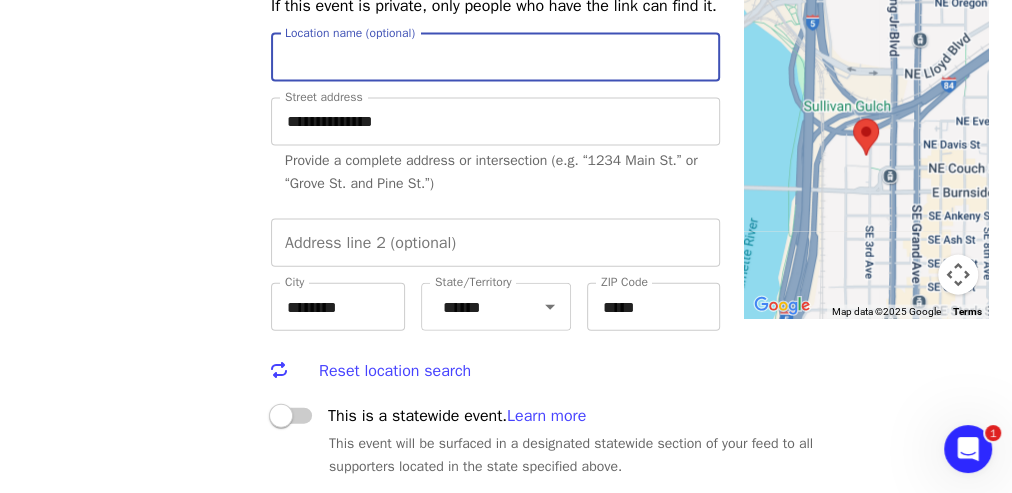 scroll, scrollTop: 2014, scrollLeft: 0, axis: vertical 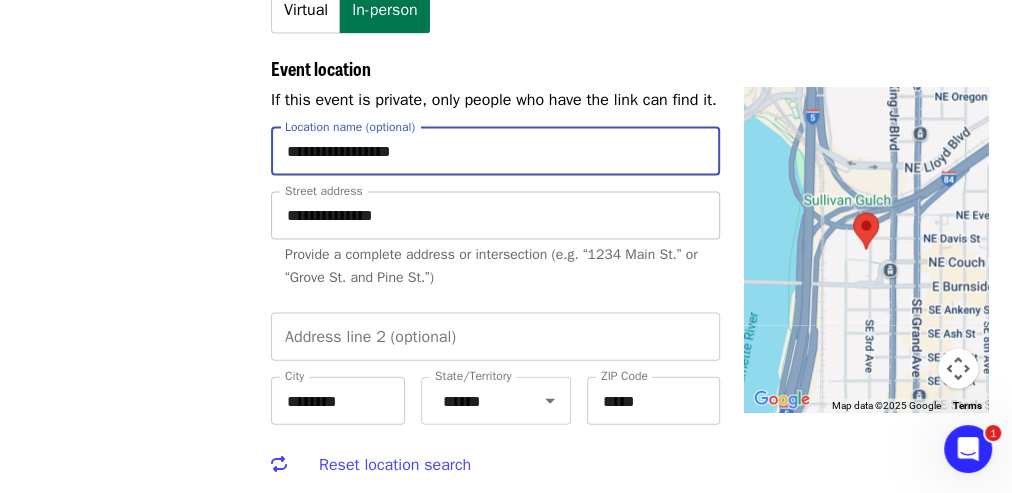 type on "**********" 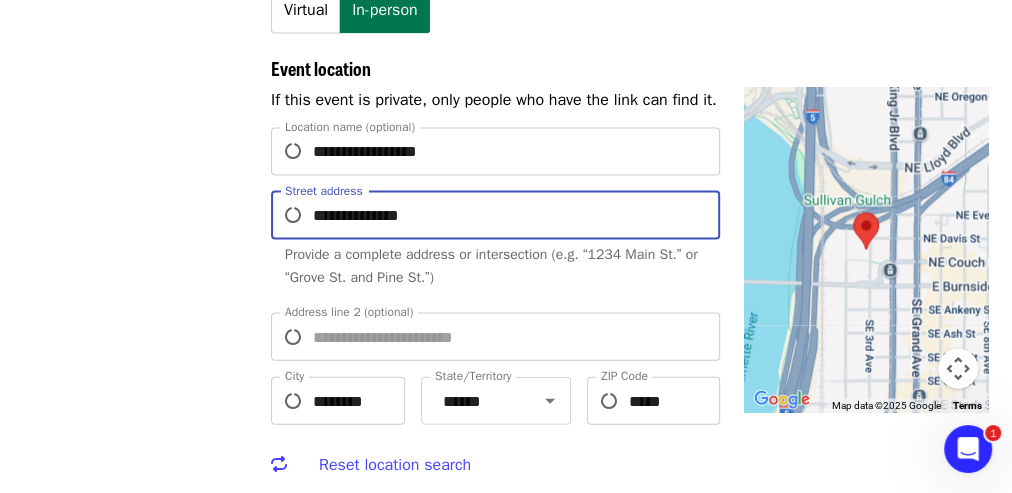 click on "**********" at bounding box center [516, 216] 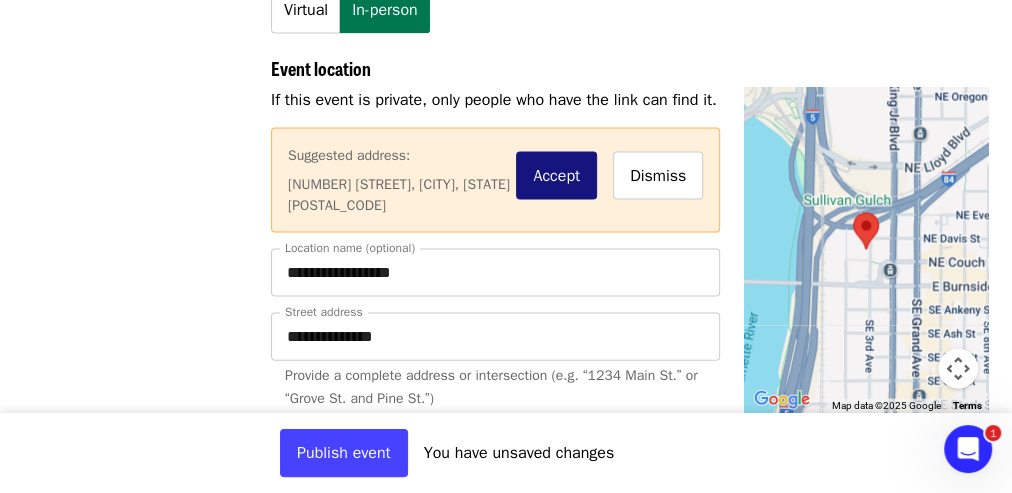 click on "Accept" at bounding box center (556, 176) 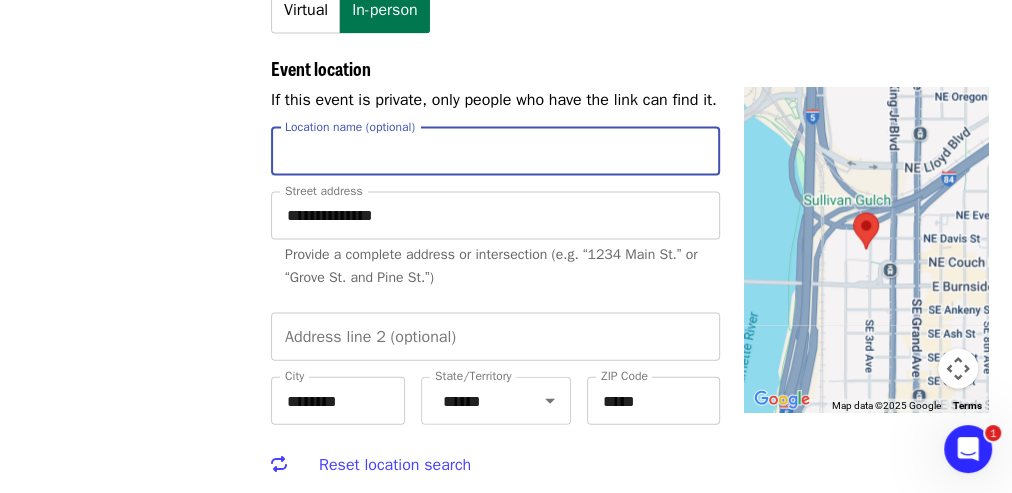 click on "Location name (optional)" at bounding box center [495, 152] 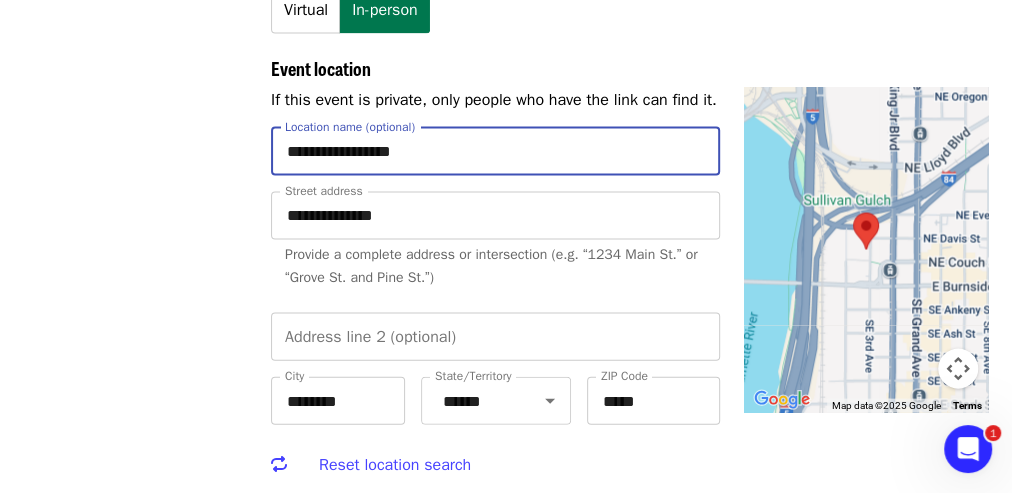 type on "**********" 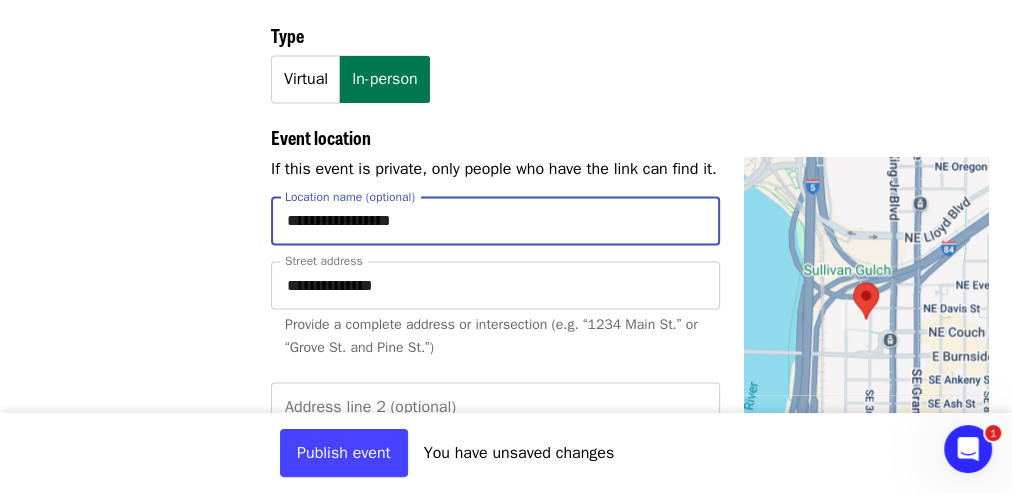 scroll, scrollTop: 1619, scrollLeft: 0, axis: vertical 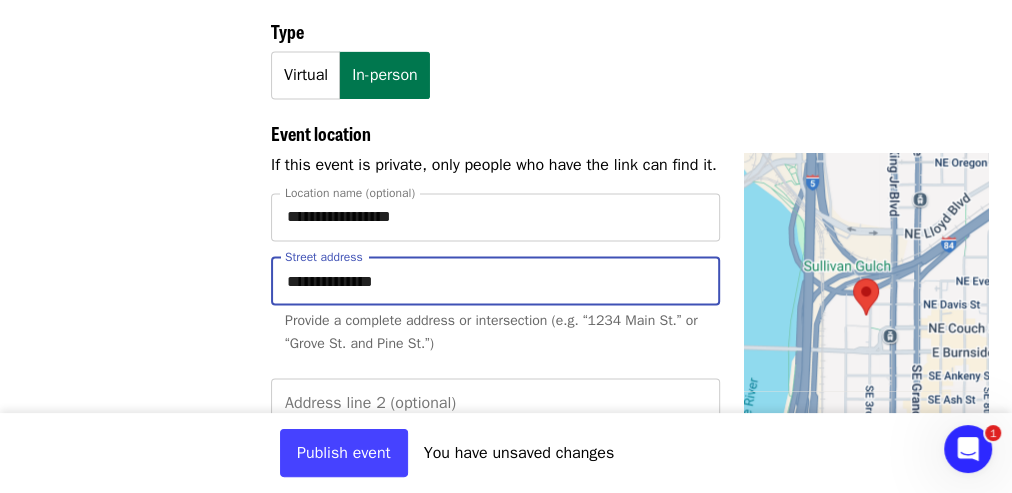 click on "**********" at bounding box center [495, 281] 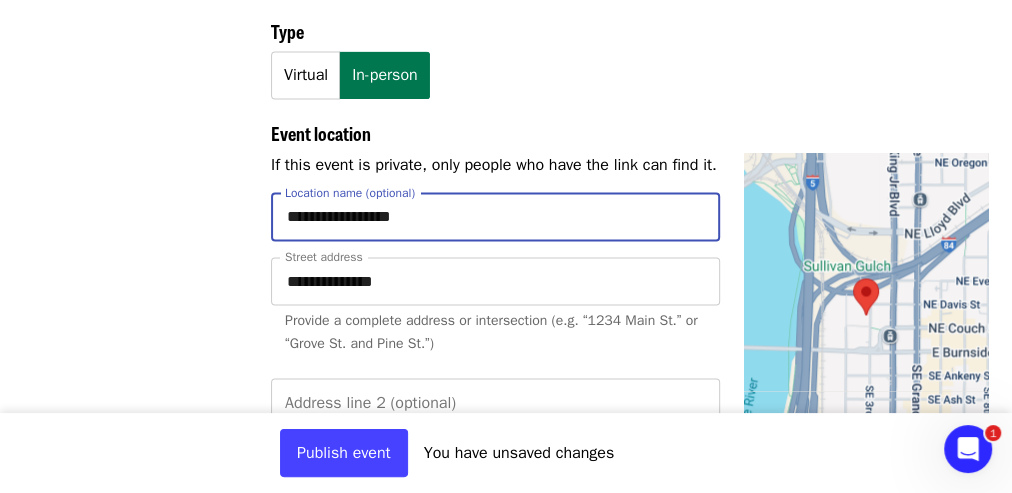 click on "**********" at bounding box center (495, 217) 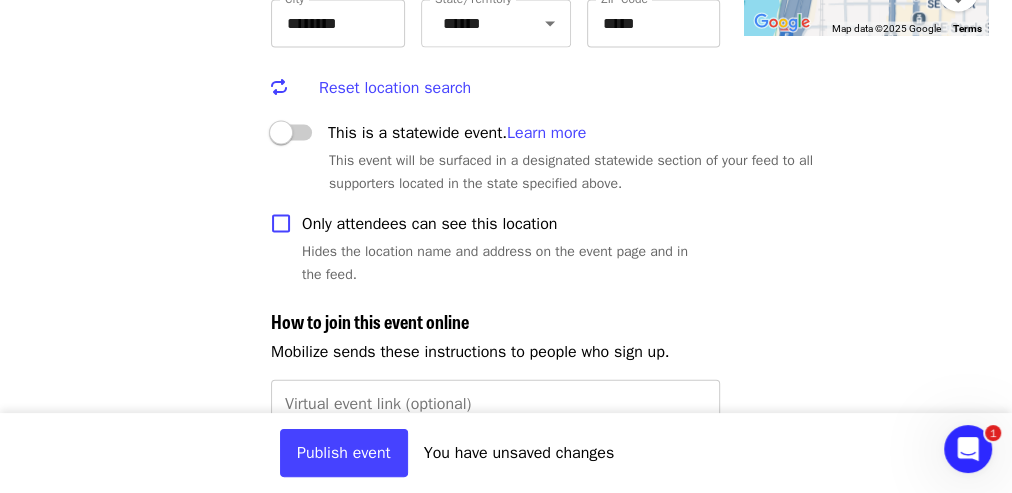 scroll, scrollTop: 2060, scrollLeft: 0, axis: vertical 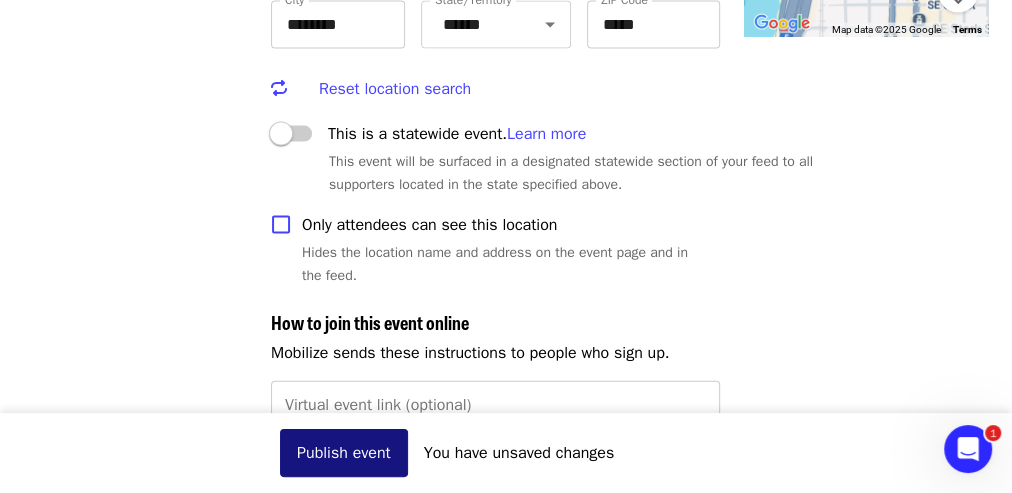 click on "Publish event" at bounding box center (344, 453) 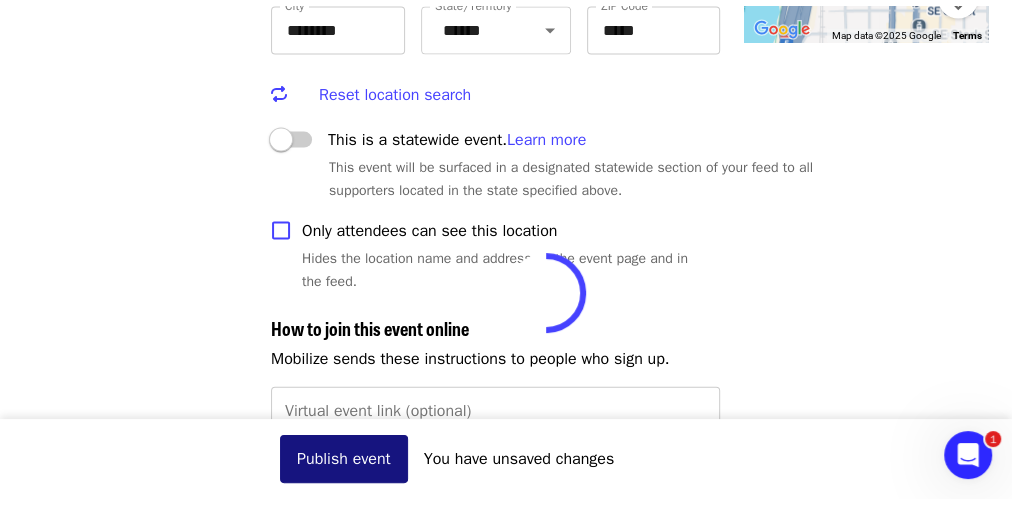 scroll, scrollTop: 0, scrollLeft: 0, axis: both 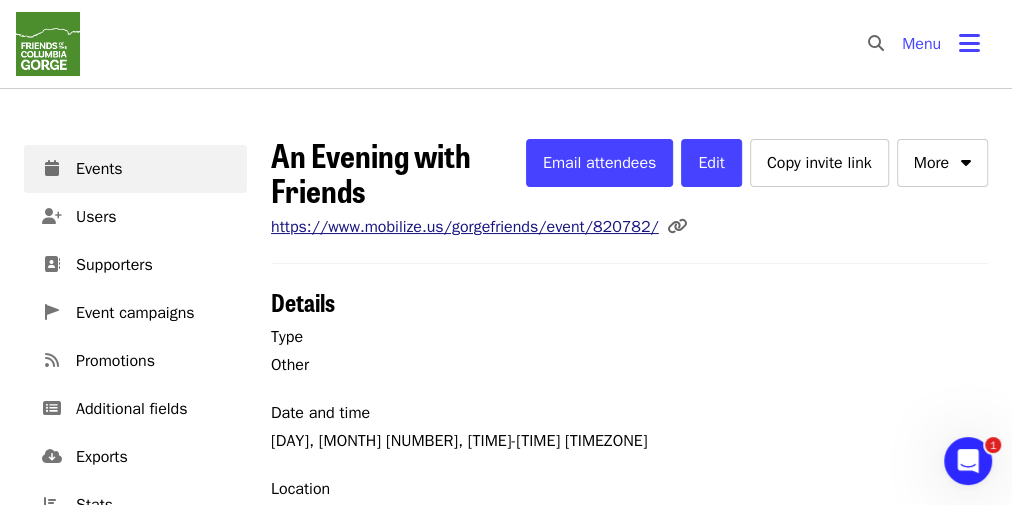 click on "https://www.mobilize.us/gorgefriends/event/820782/" at bounding box center (465, 227) 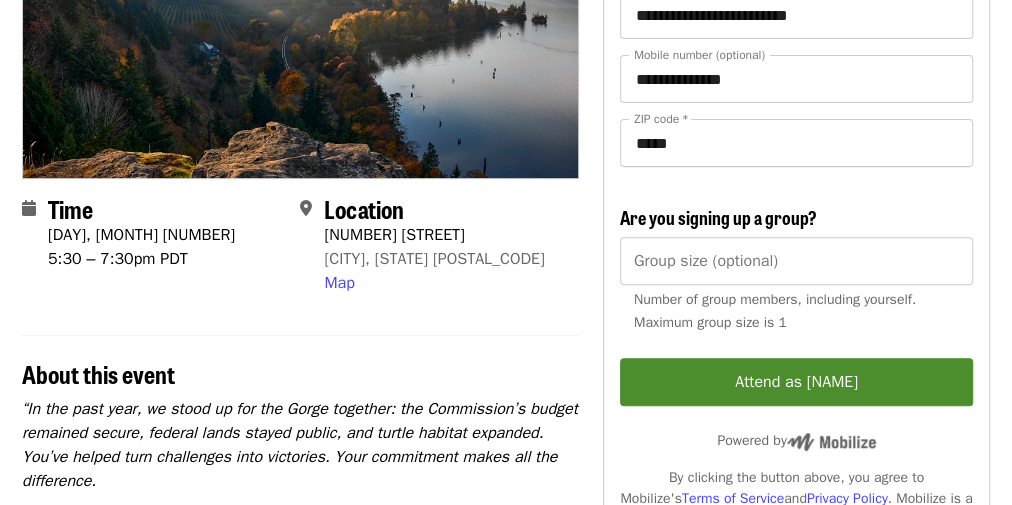 scroll, scrollTop: 308, scrollLeft: 0, axis: vertical 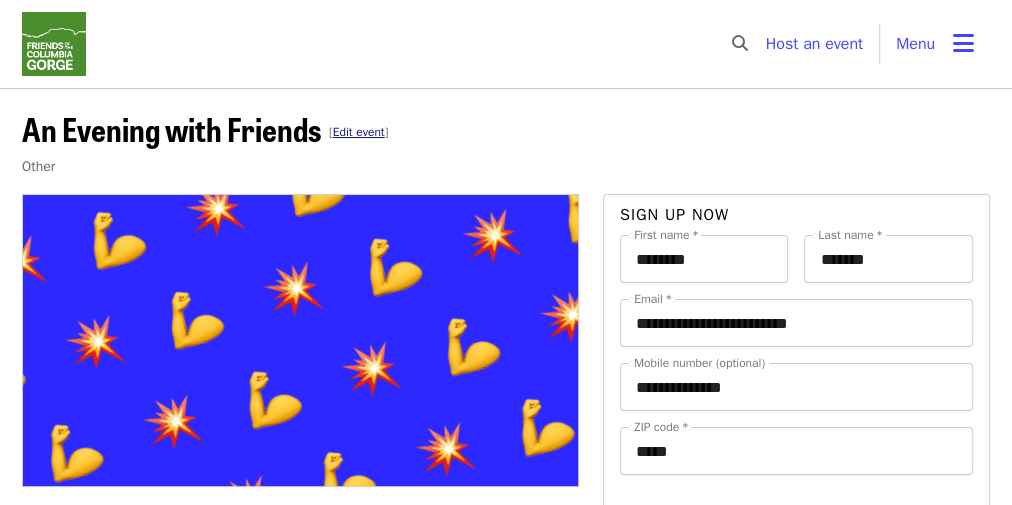click on "Edit event" at bounding box center [359, 132] 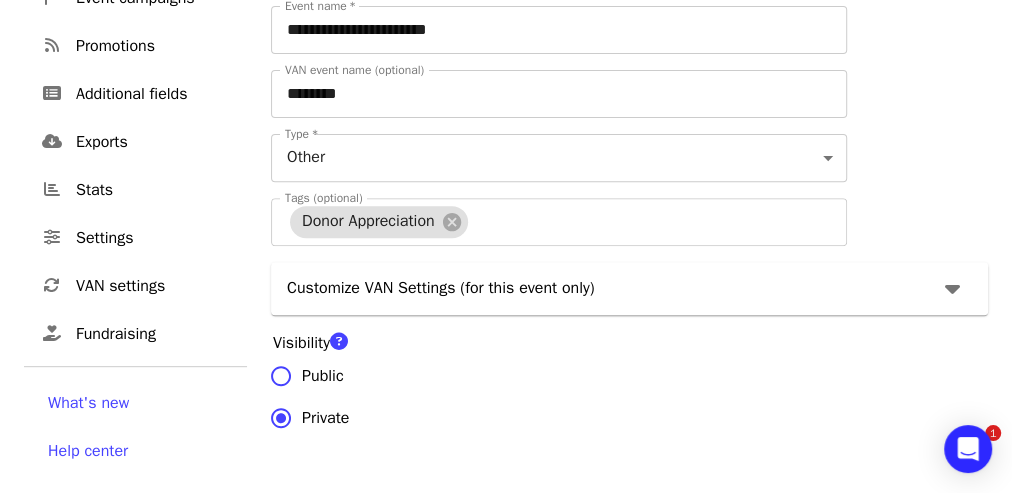 scroll, scrollTop: 1052, scrollLeft: 0, axis: vertical 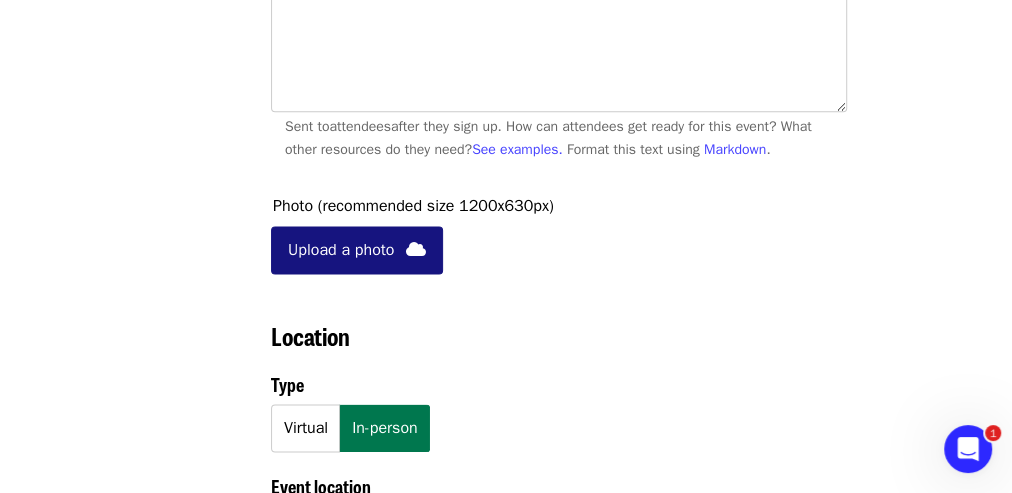 click on "Upload a photo" at bounding box center [341, 250] 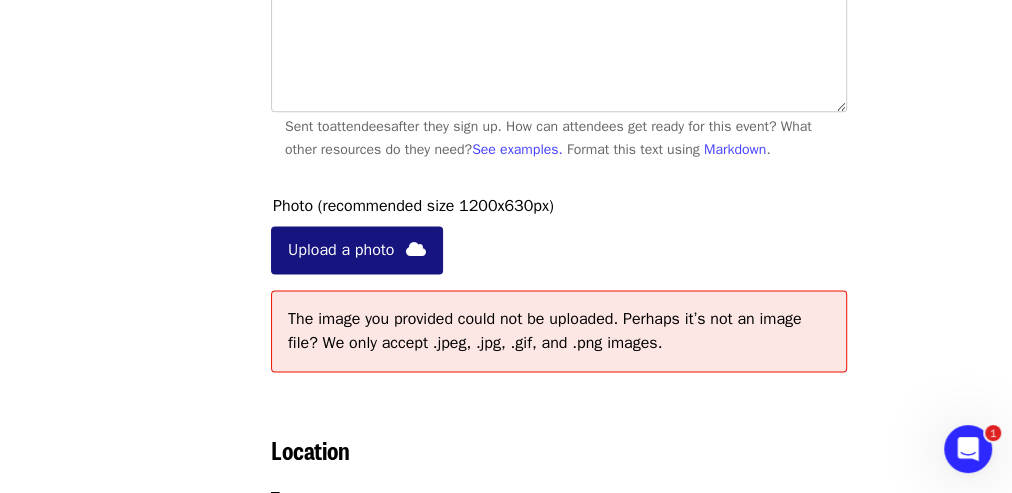 click on "Upload a photo" at bounding box center [341, 250] 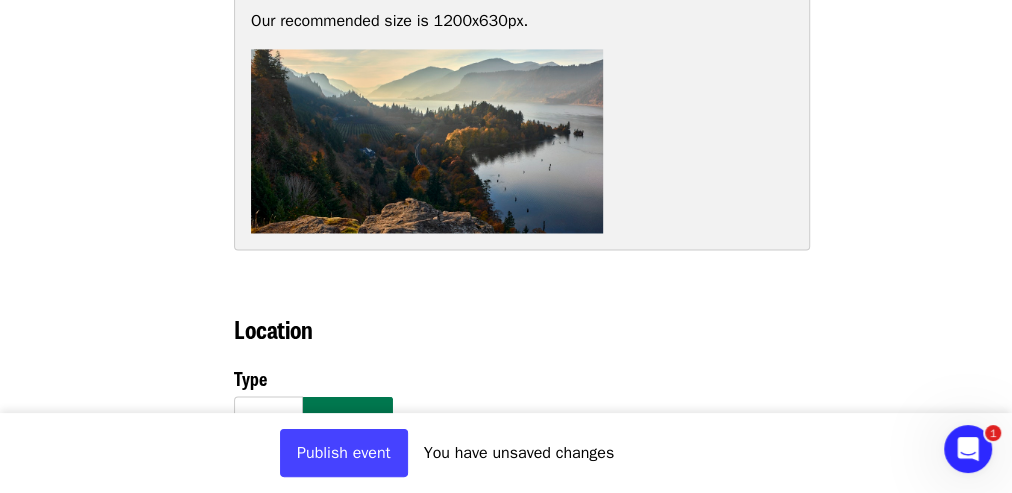 scroll, scrollTop: 1609, scrollLeft: 37, axis: both 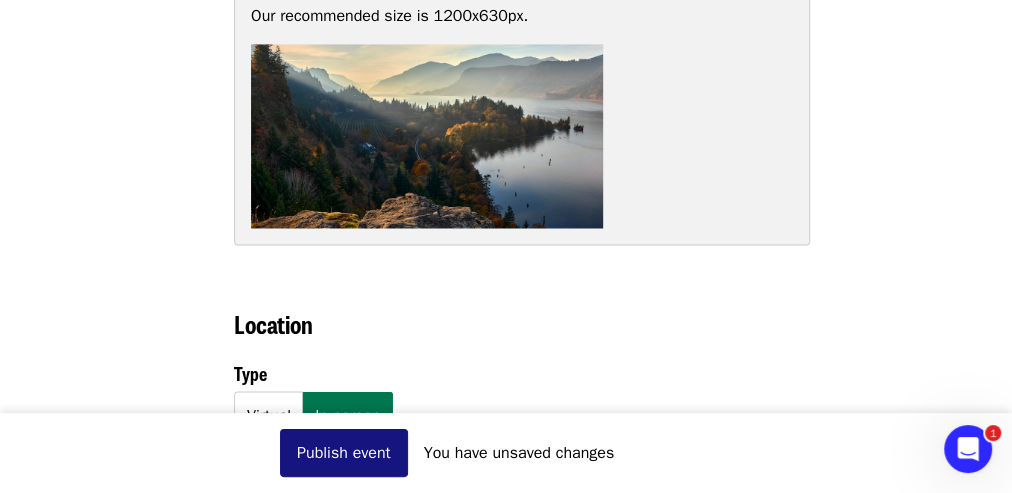 click on "Publish event" at bounding box center (344, 453) 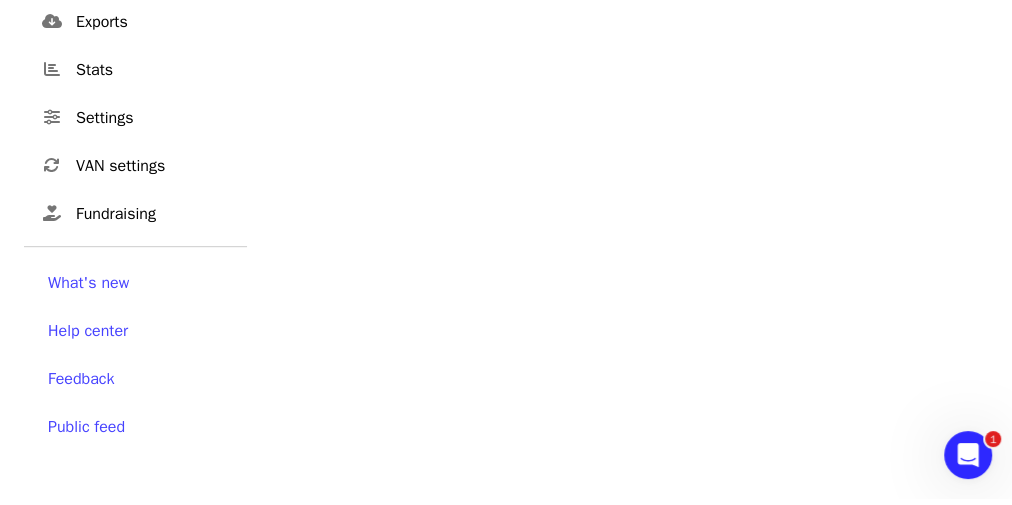 scroll, scrollTop: 0, scrollLeft: 0, axis: both 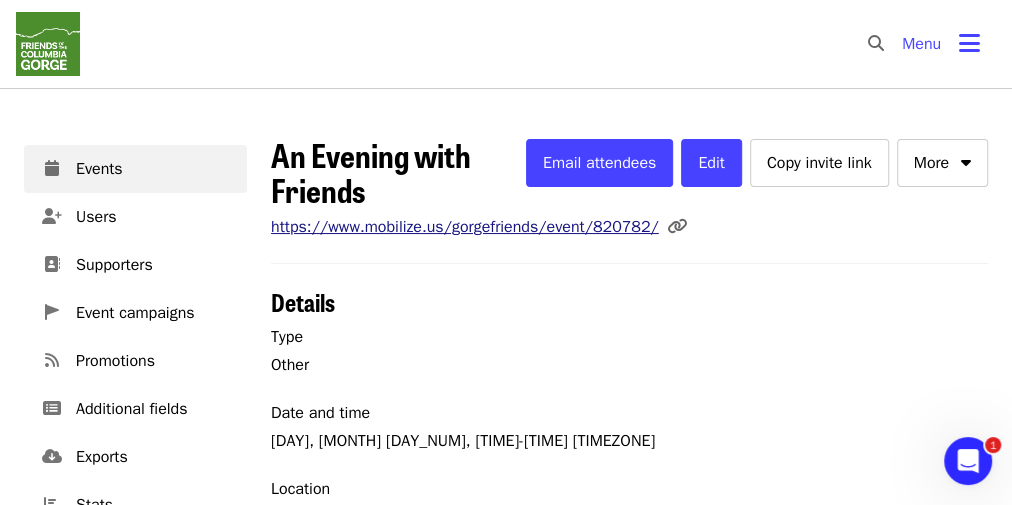 click on "https://www.mobilize.us/gorgefriends/event/820782/" at bounding box center (465, 227) 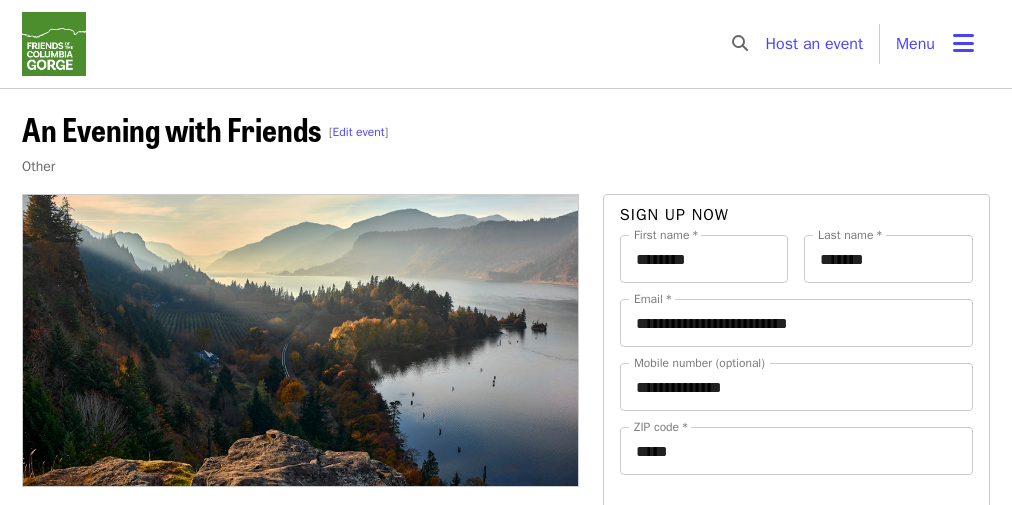 scroll, scrollTop: 0, scrollLeft: 0, axis: both 